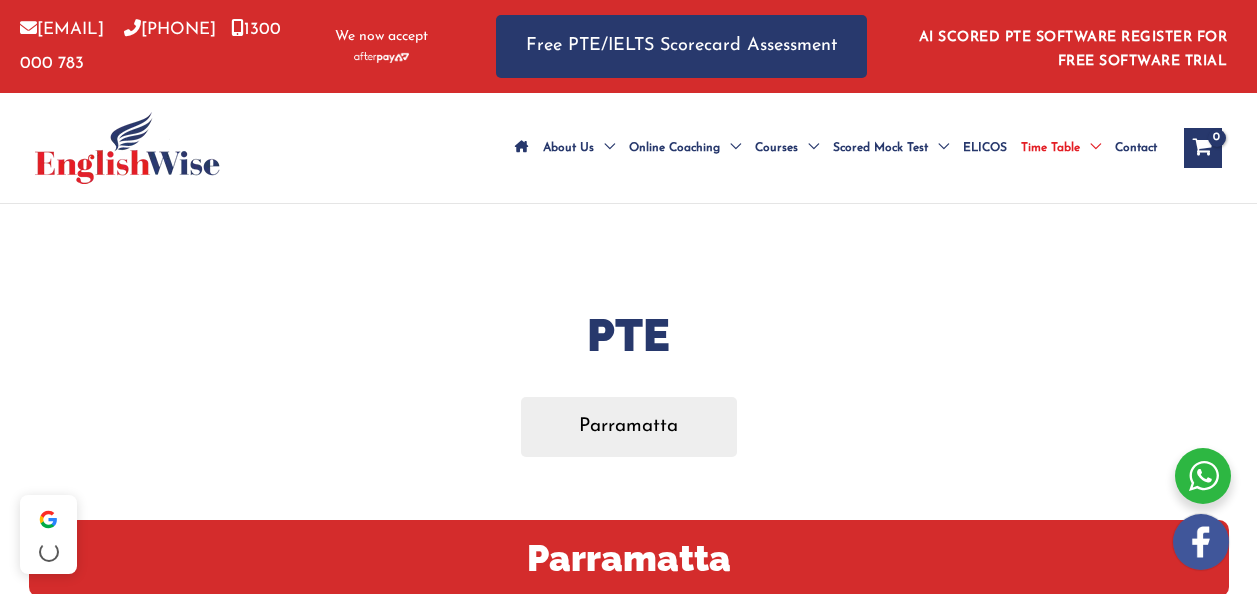 scroll, scrollTop: 0, scrollLeft: 0, axis: both 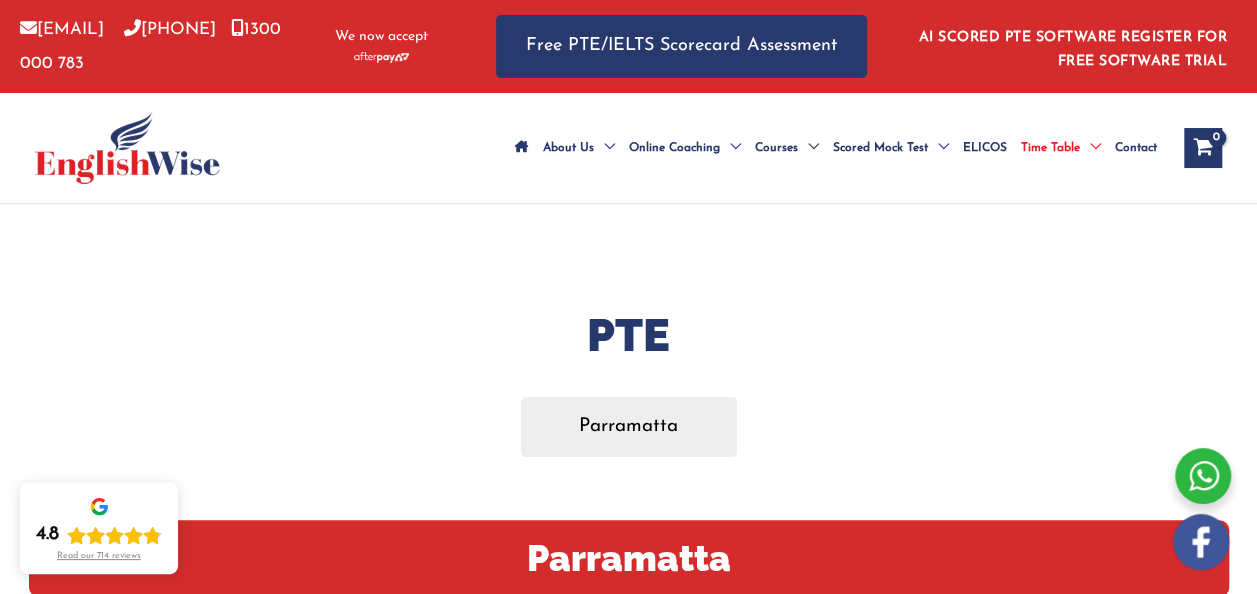 drag, startPoint x: 847, startPoint y: 262, endPoint x: 817, endPoint y: 258, distance: 30.265491 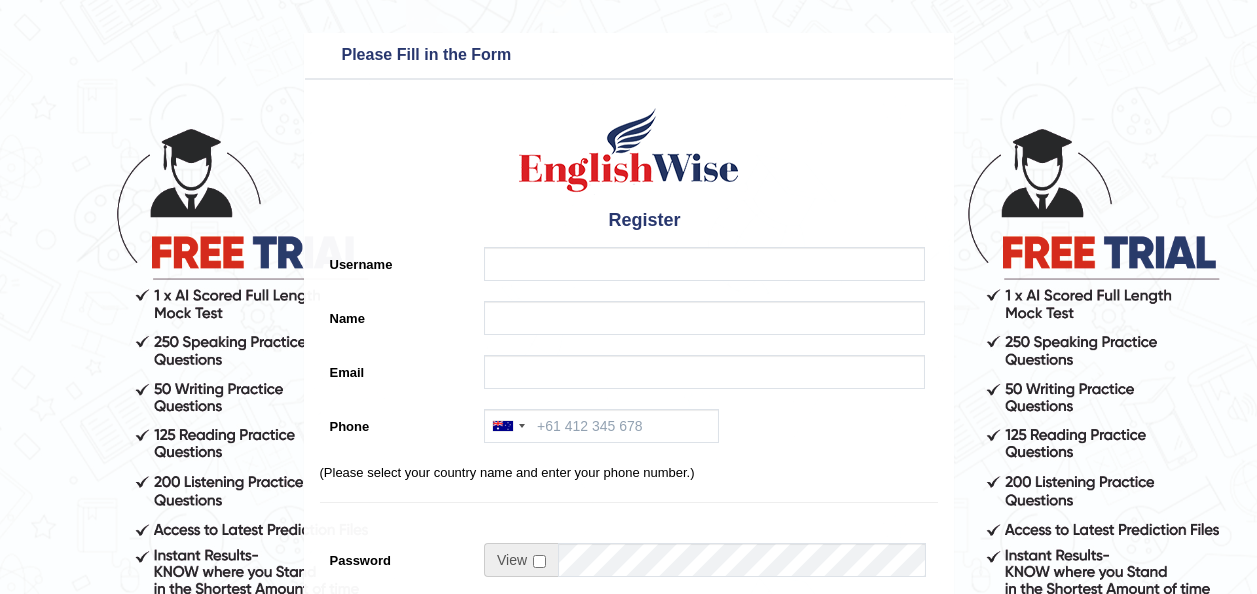 scroll, scrollTop: 0, scrollLeft: 0, axis: both 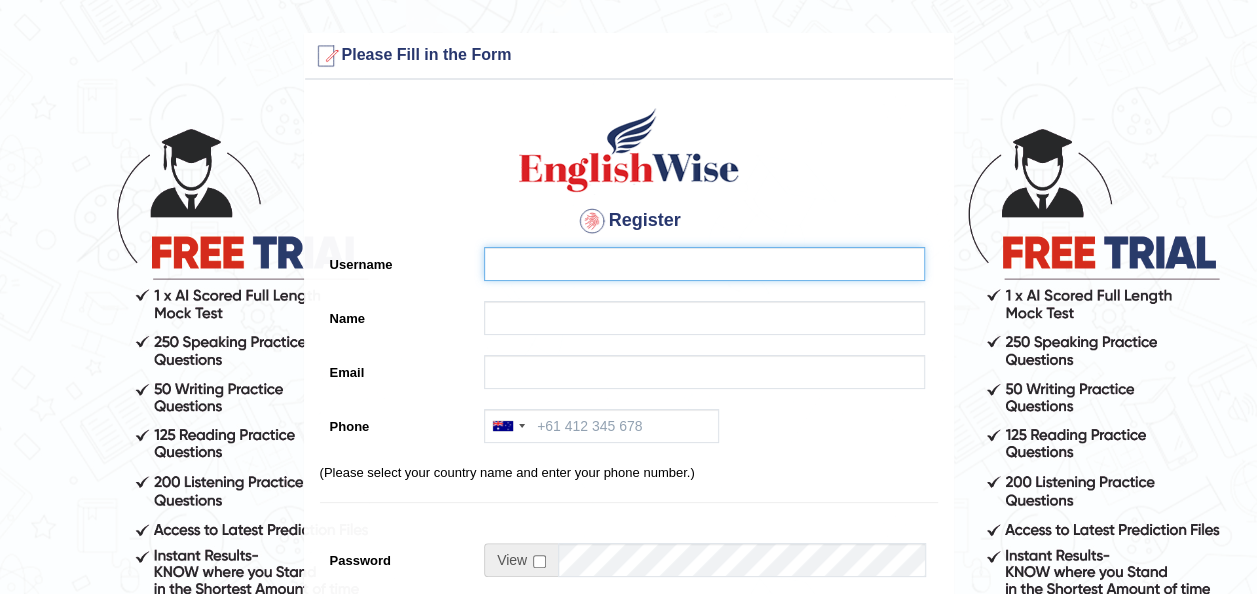 click on "Username" at bounding box center [704, 264] 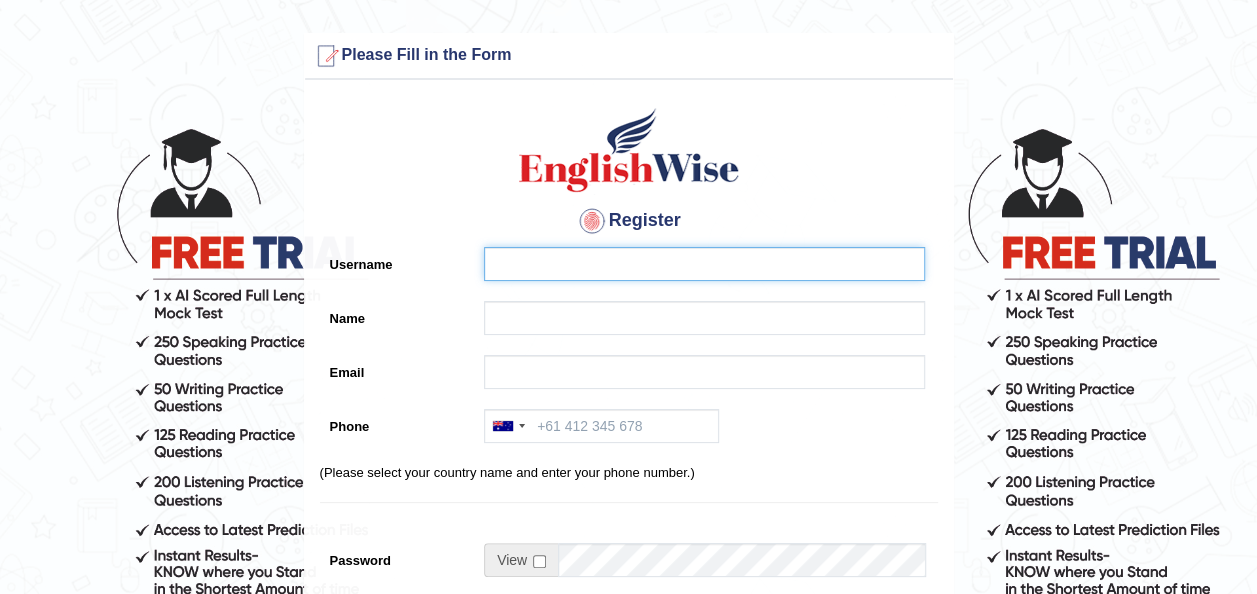type on "[FIRST] [LAST]" 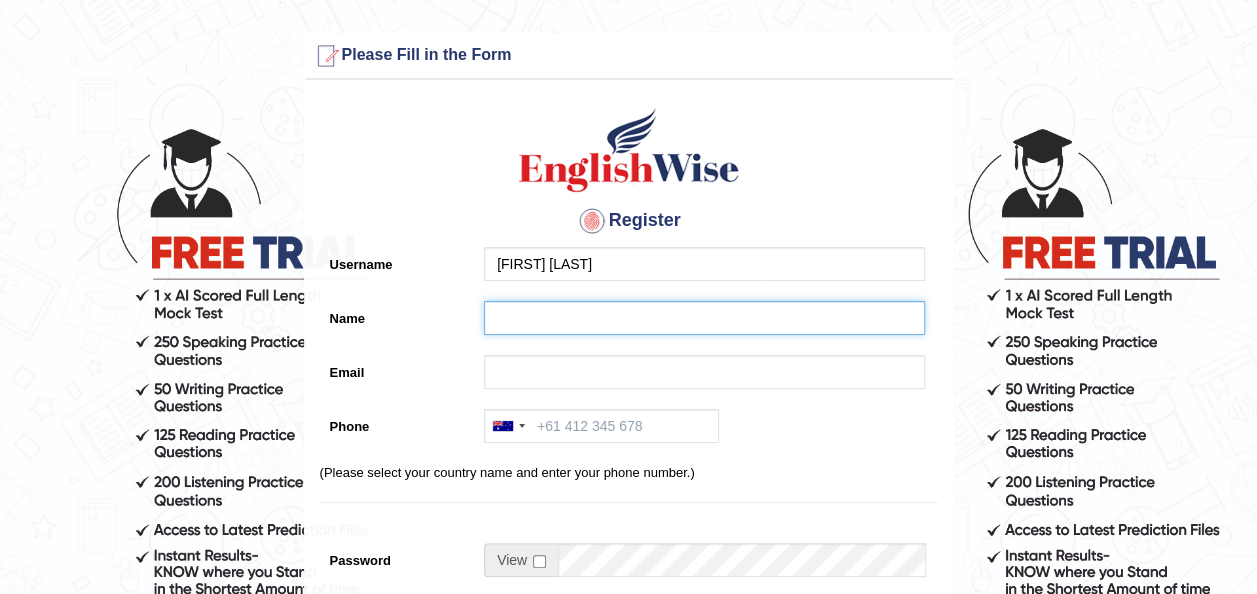 type on "Aayushma Pokharel" 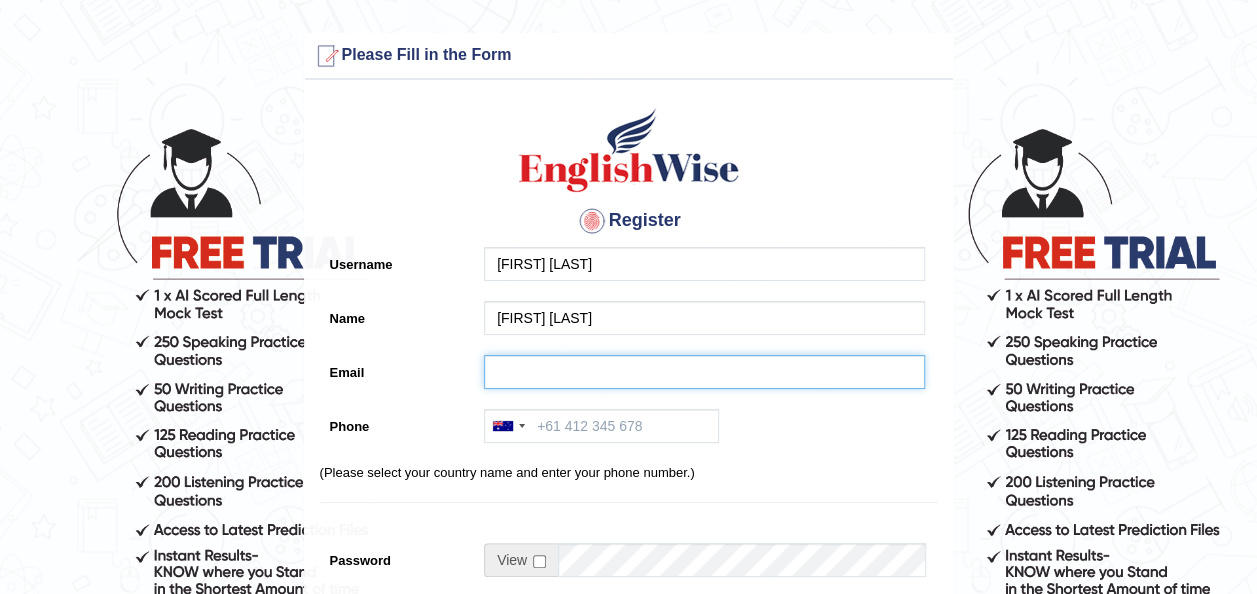 type on "aayushma.biomed@gmail.com" 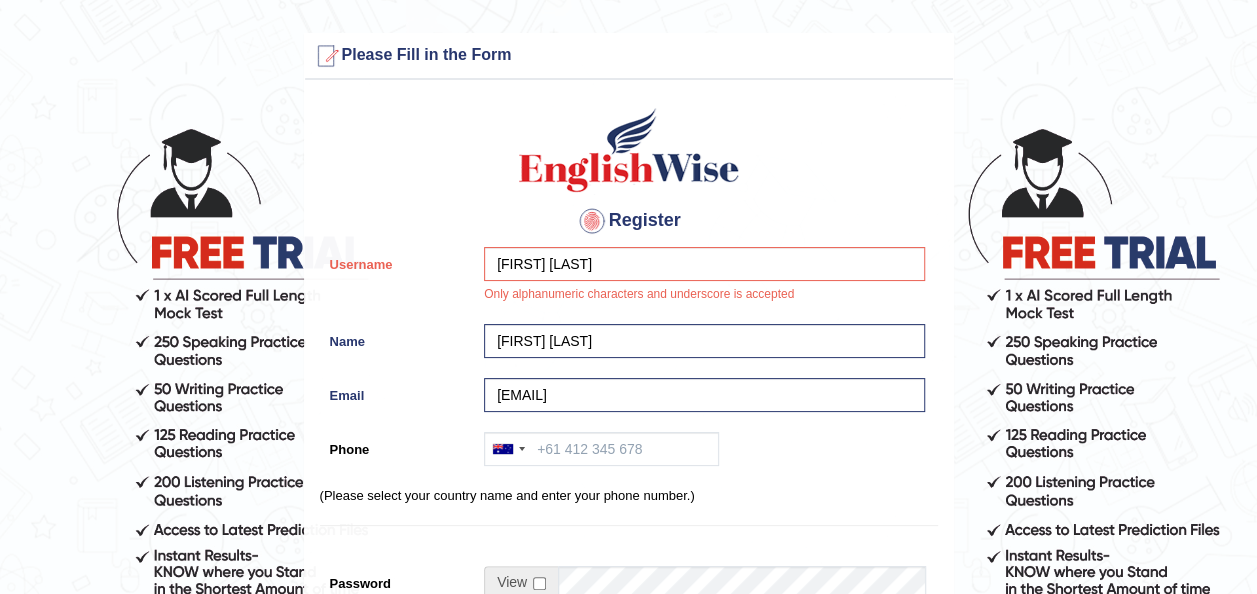 click on "aayushma.biomed@gmail.com" at bounding box center (699, 400) 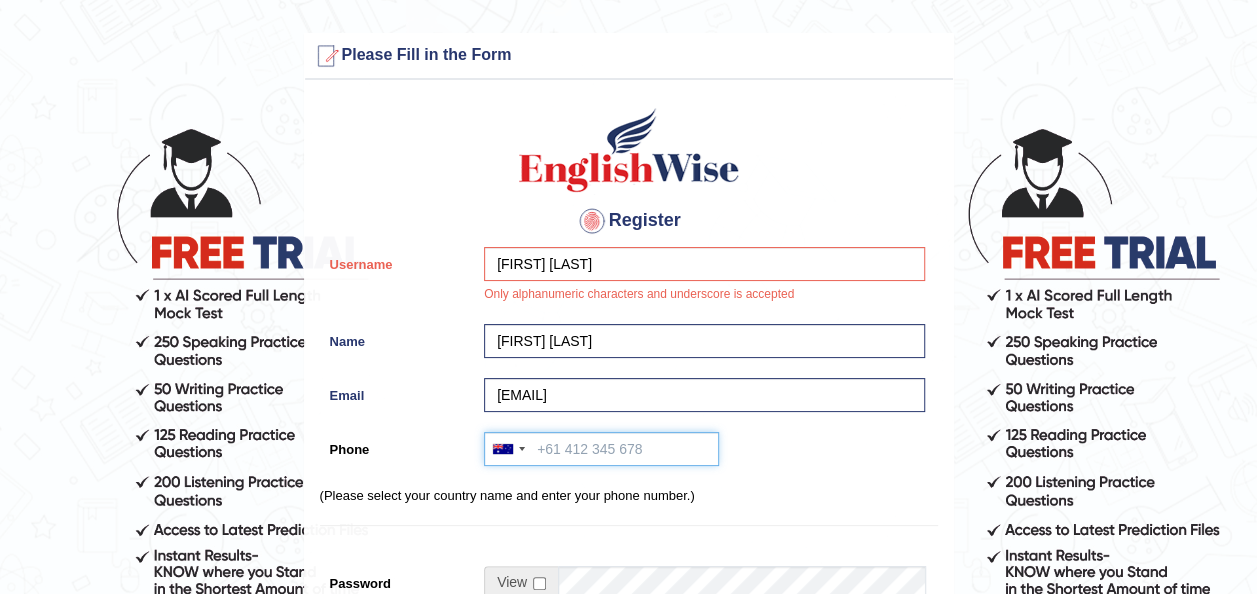 click on "Phone" at bounding box center [601, 449] 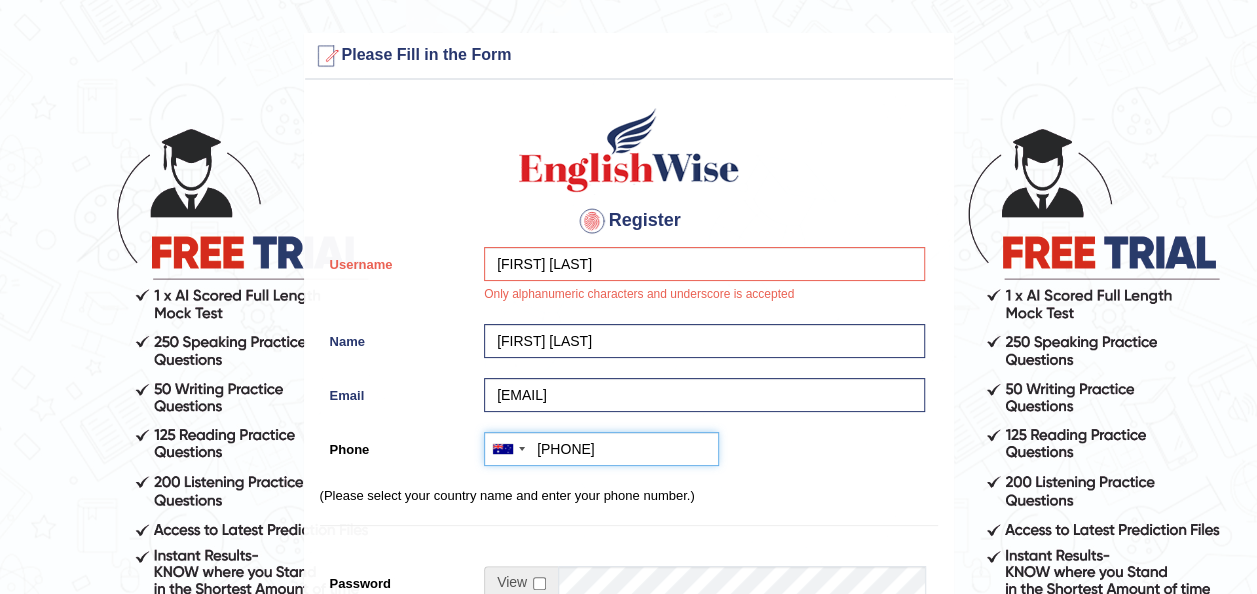 type on "0452011117" 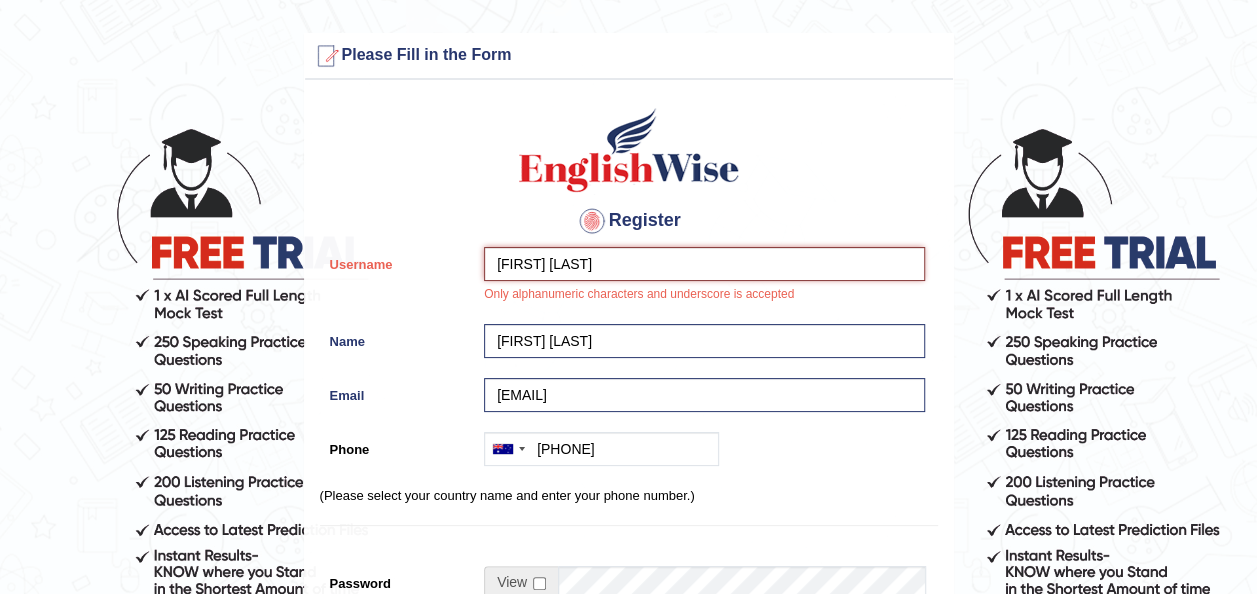 click on "Aayushma Pokharel" at bounding box center (704, 264) 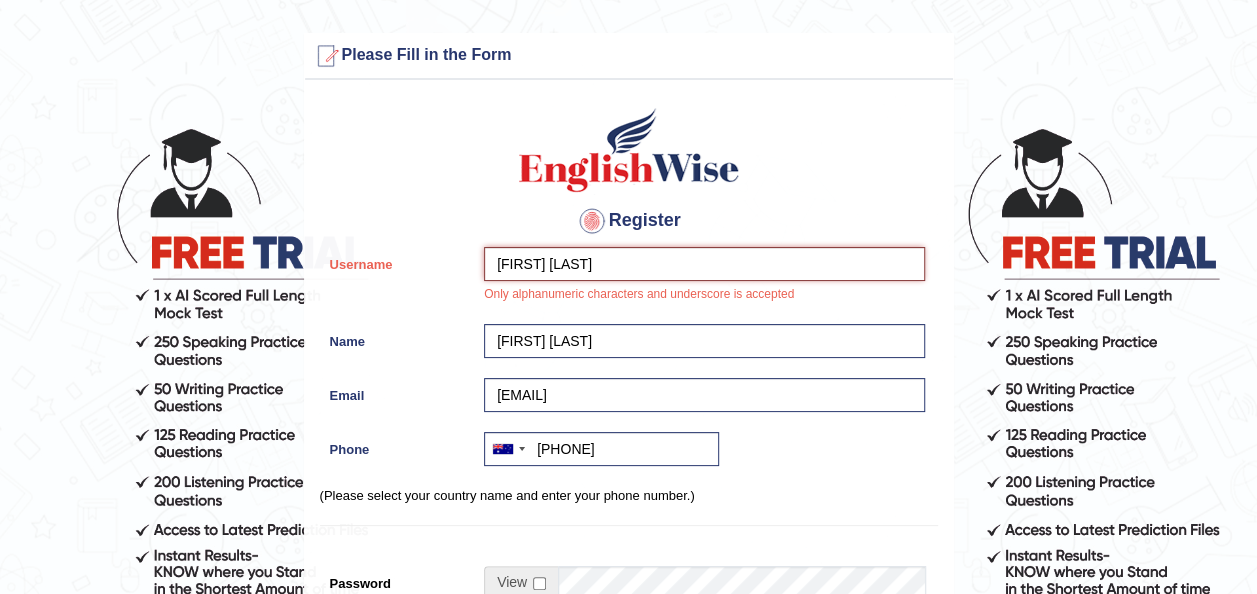 click on "Aayushma Pokharel" at bounding box center (704, 264) 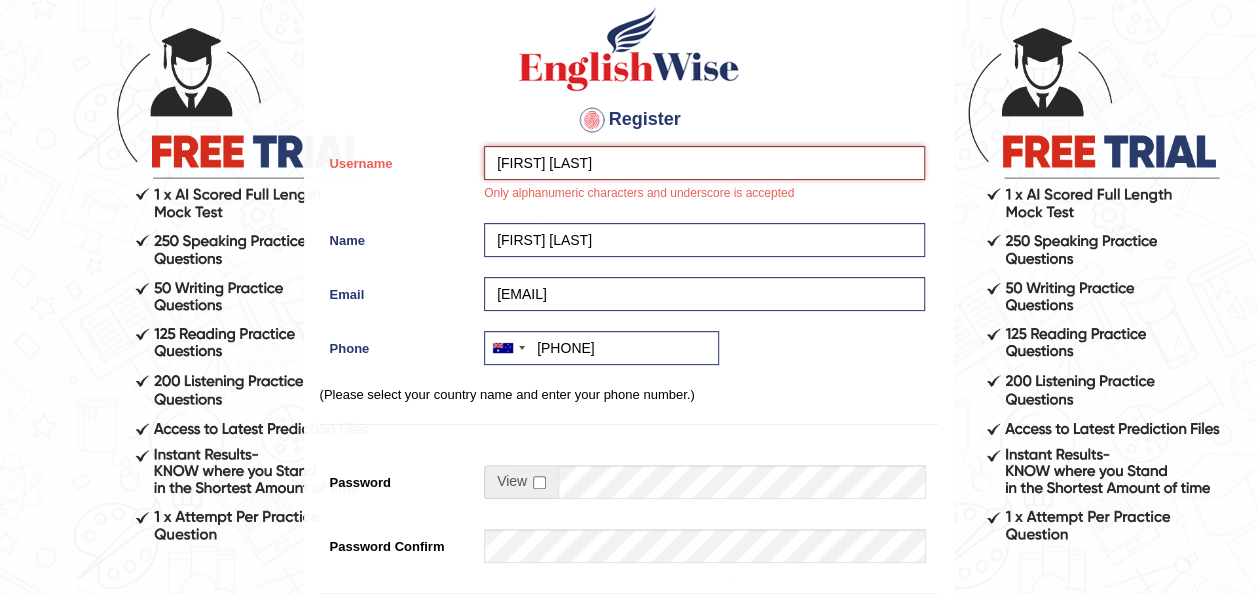 scroll, scrollTop: 200, scrollLeft: 0, axis: vertical 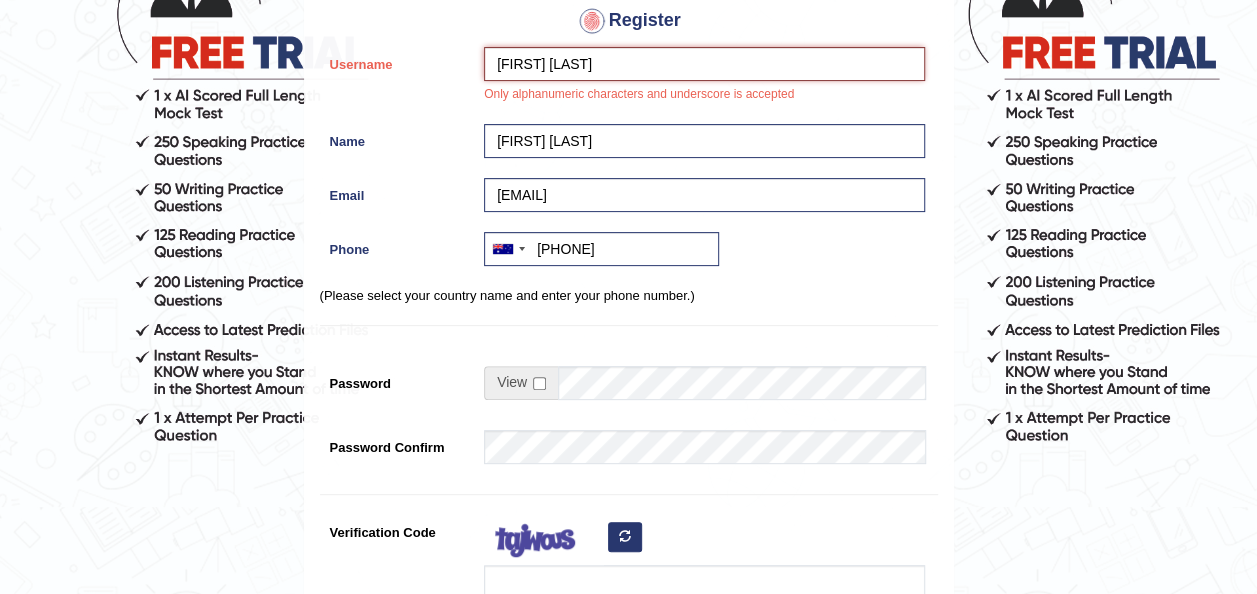 type on "AayushmaPokharel" 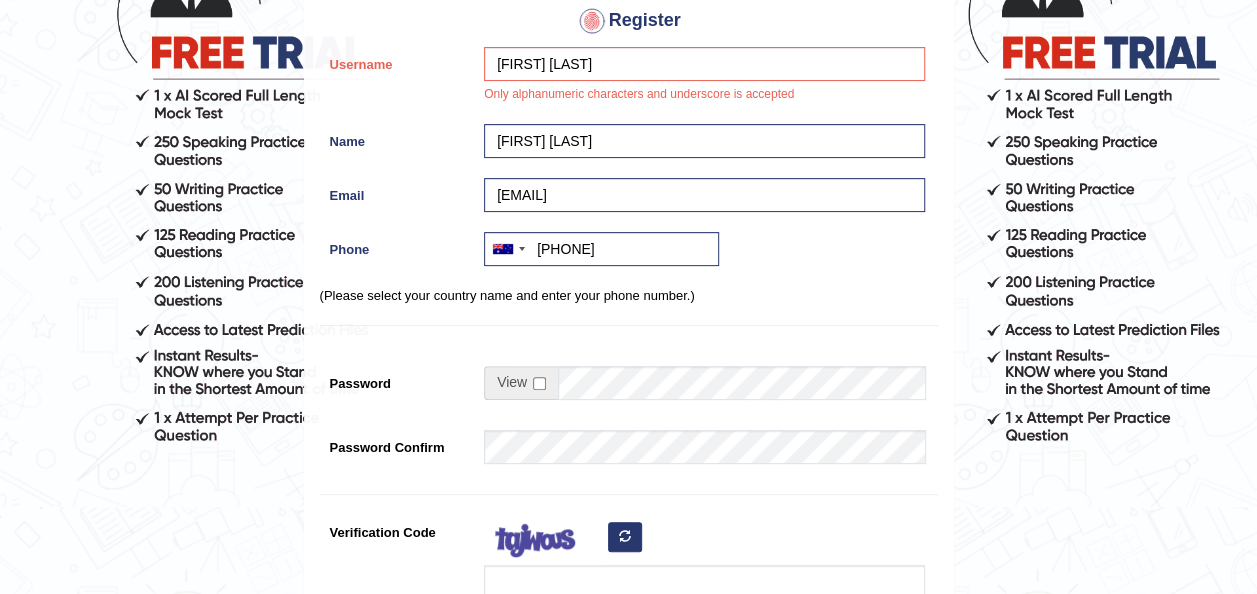 click at bounding box center [699, 351] 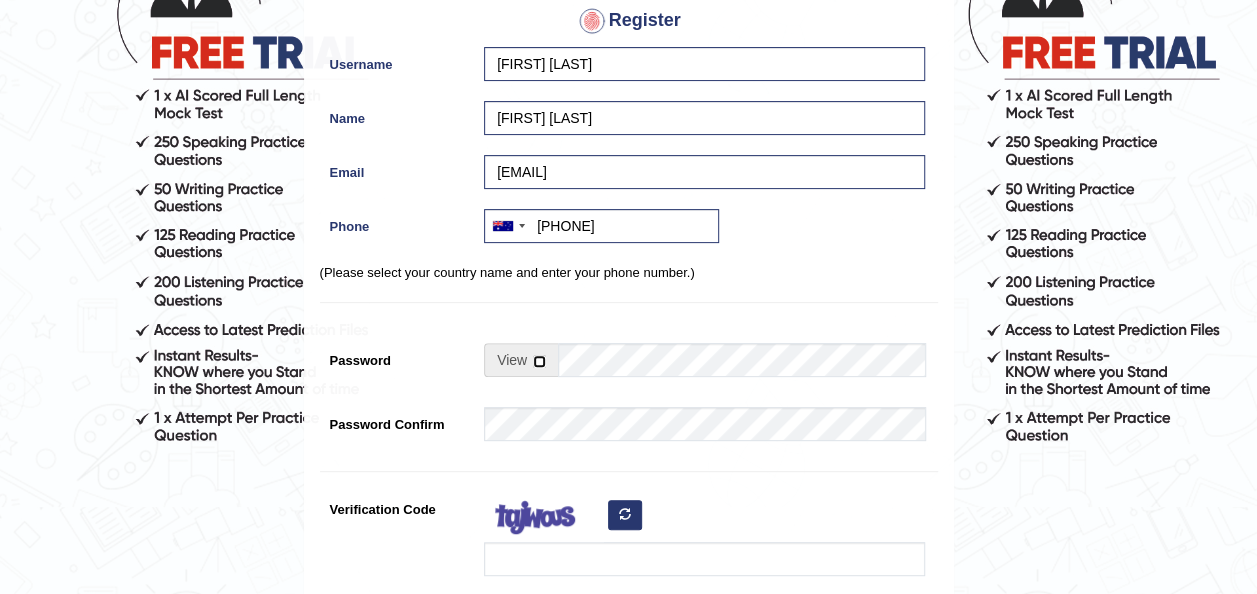 click at bounding box center [539, 361] 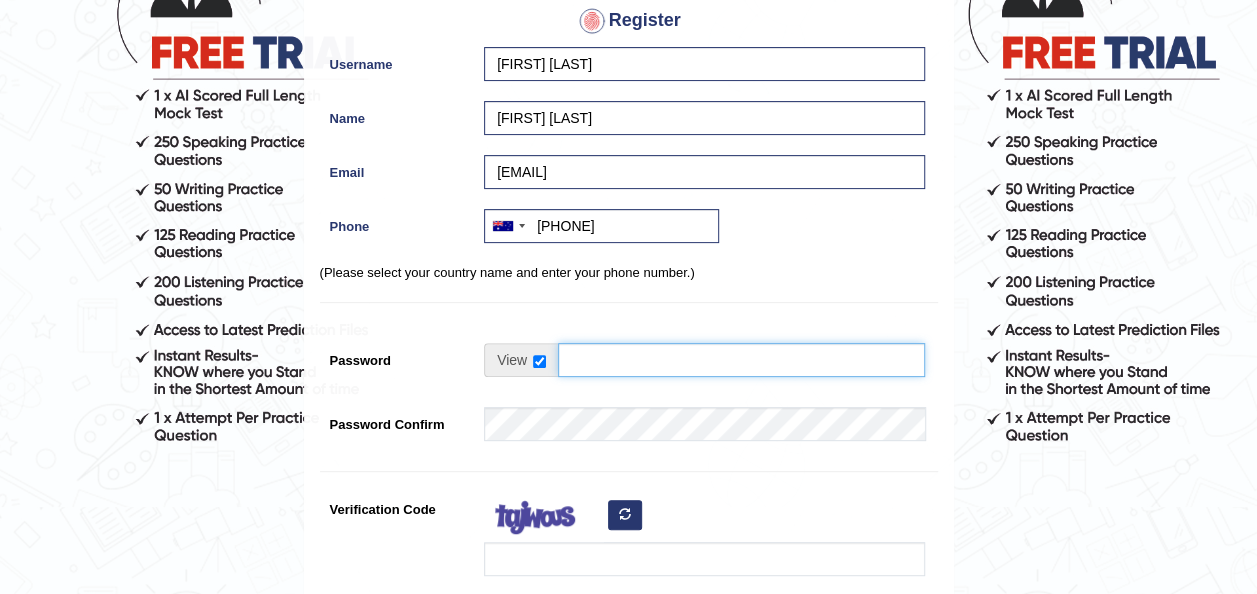click on "Password" at bounding box center (741, 360) 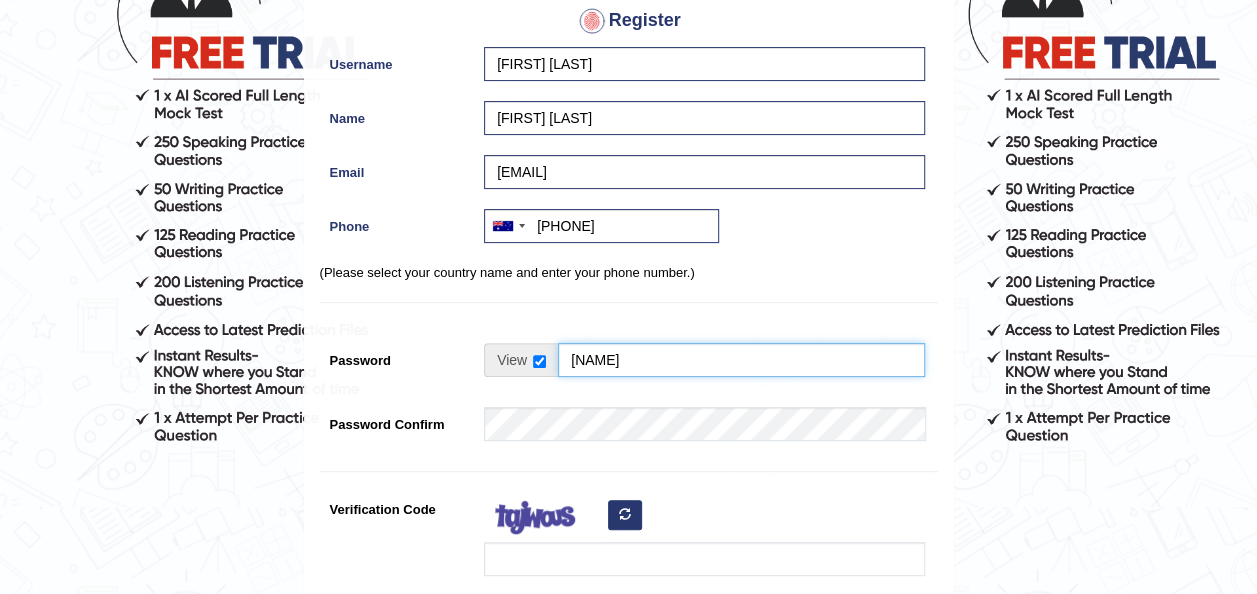 type on "Aayu1702#" 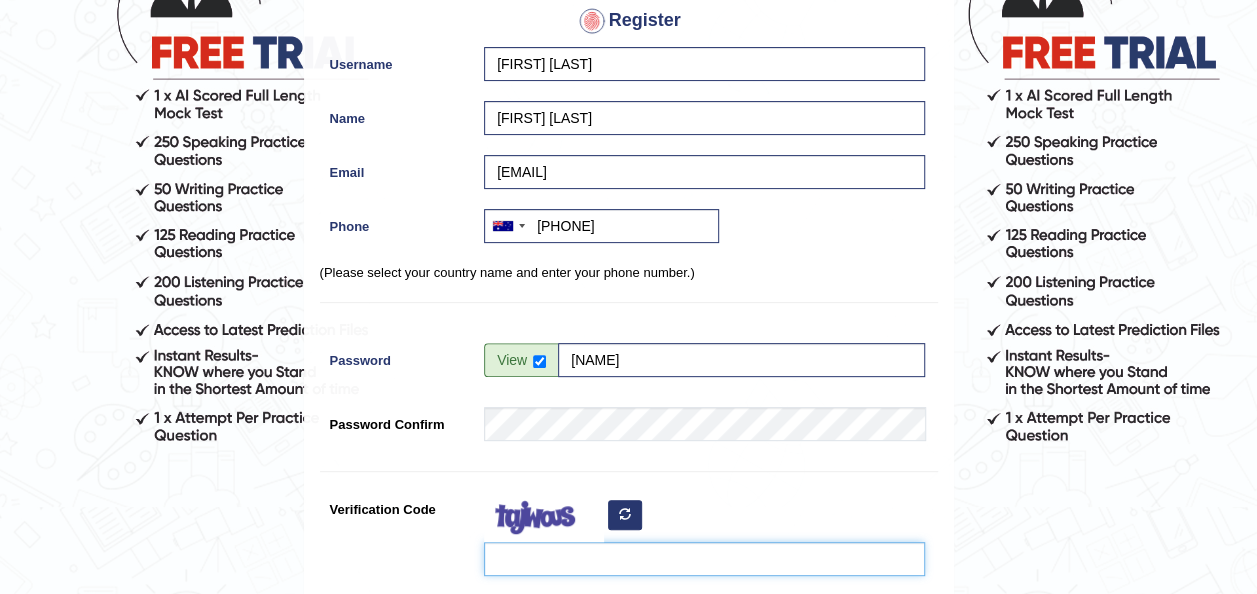 click on "Verification Code" at bounding box center (704, 559) 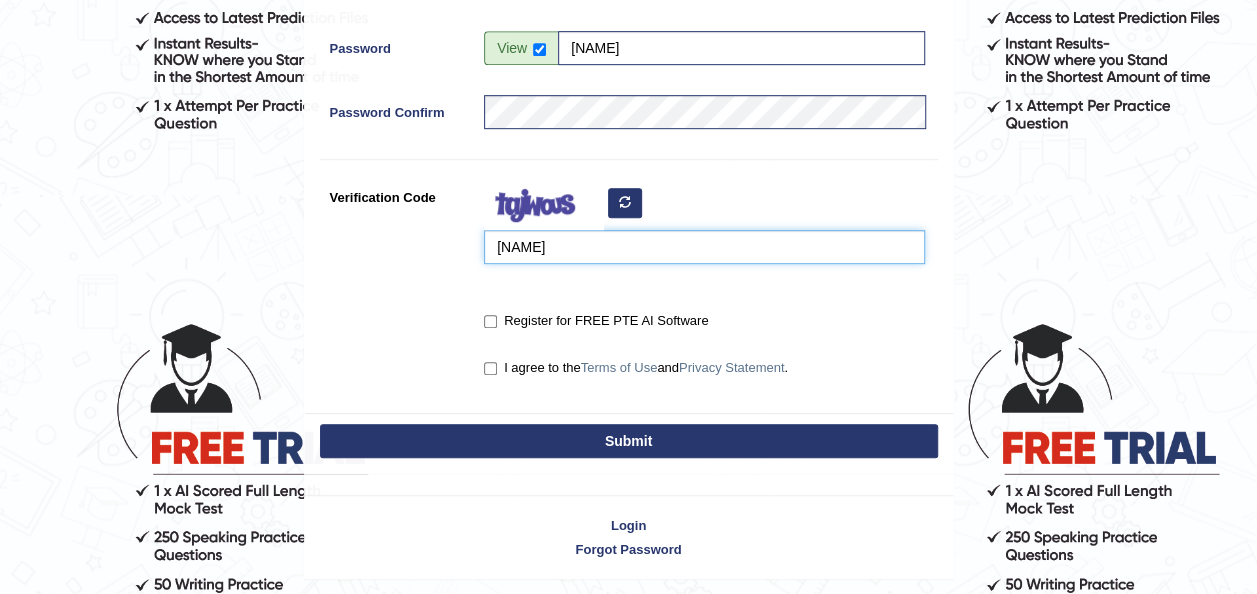 scroll, scrollTop: 575, scrollLeft: 0, axis: vertical 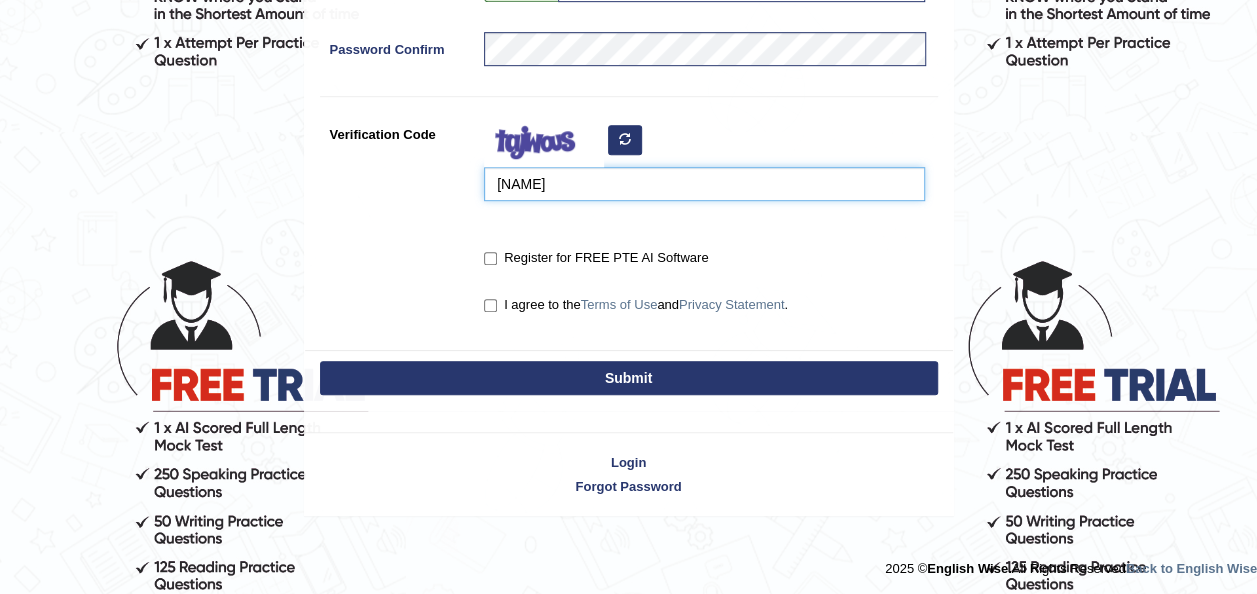 type on "xUhiWop" 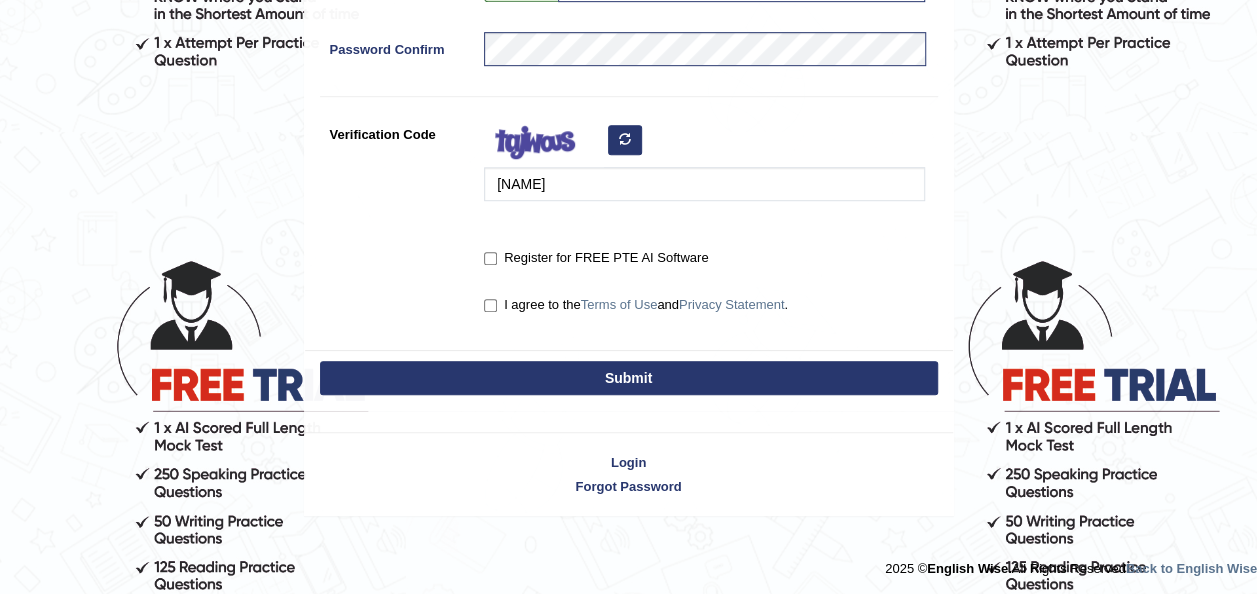 click on "Register for FREE PTE AI Software" at bounding box center [596, 258] 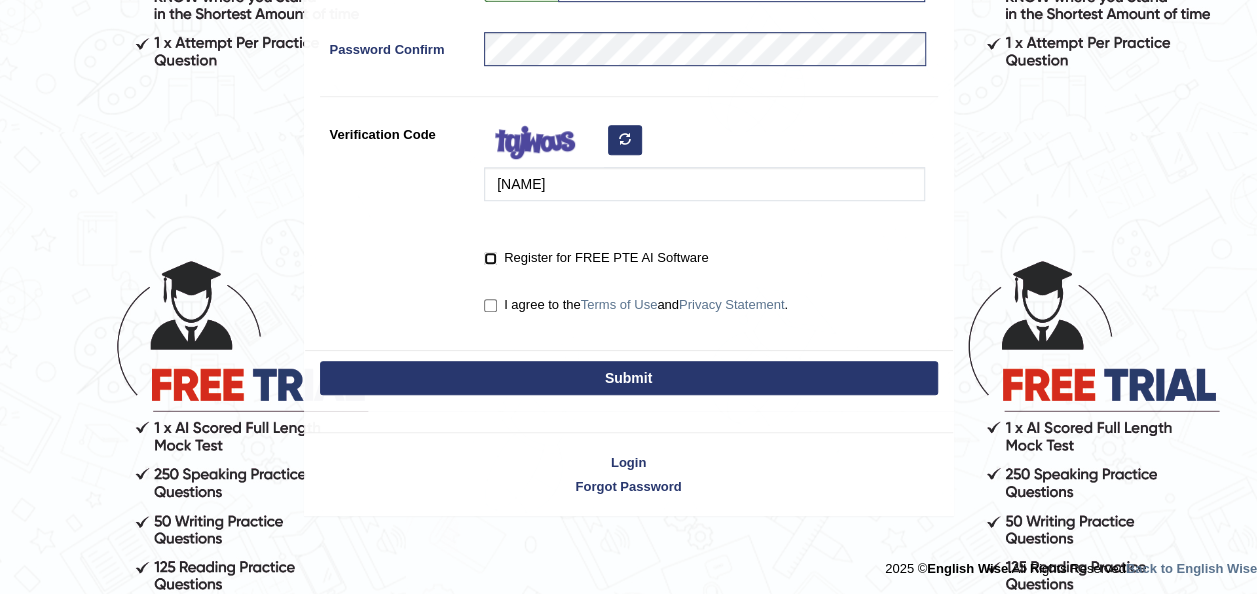 click on "Register for FREE PTE AI Software" at bounding box center (490, 258) 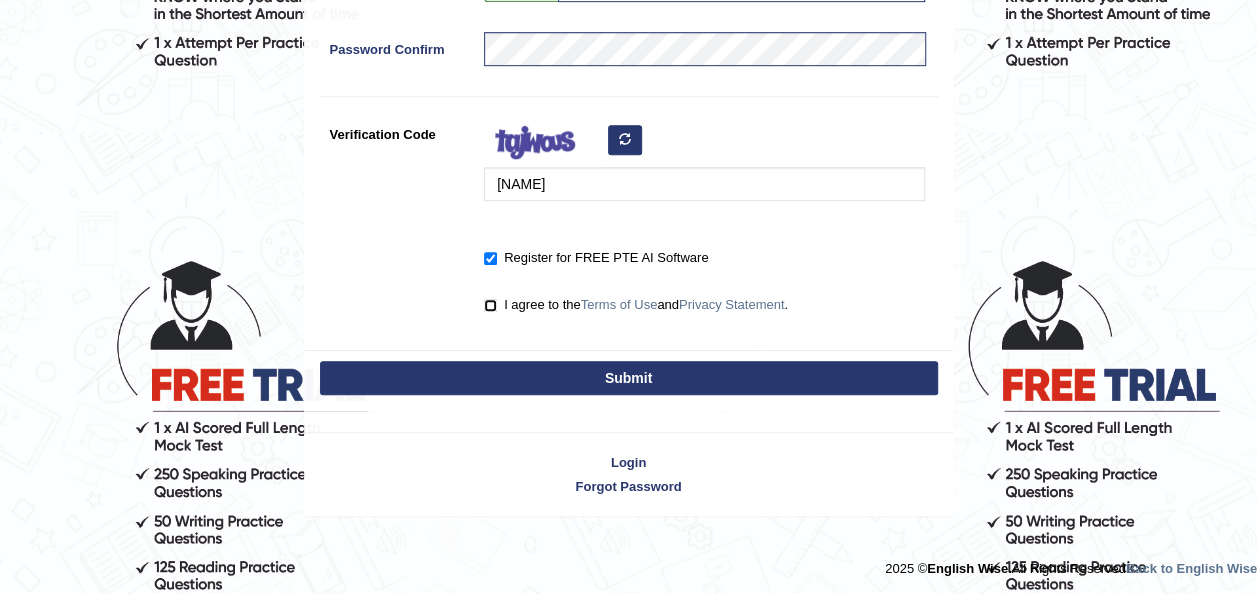 click on "I agree to the  Terms of Use  and  Privacy Statement ." at bounding box center (490, 305) 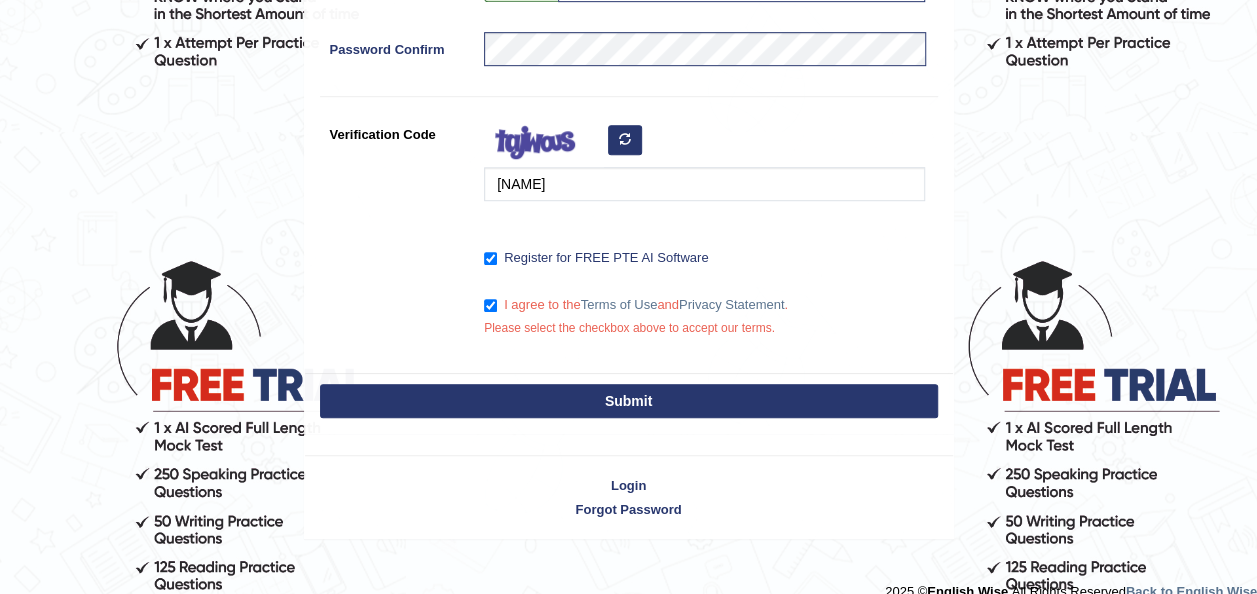 click on "Submit" at bounding box center (629, 401) 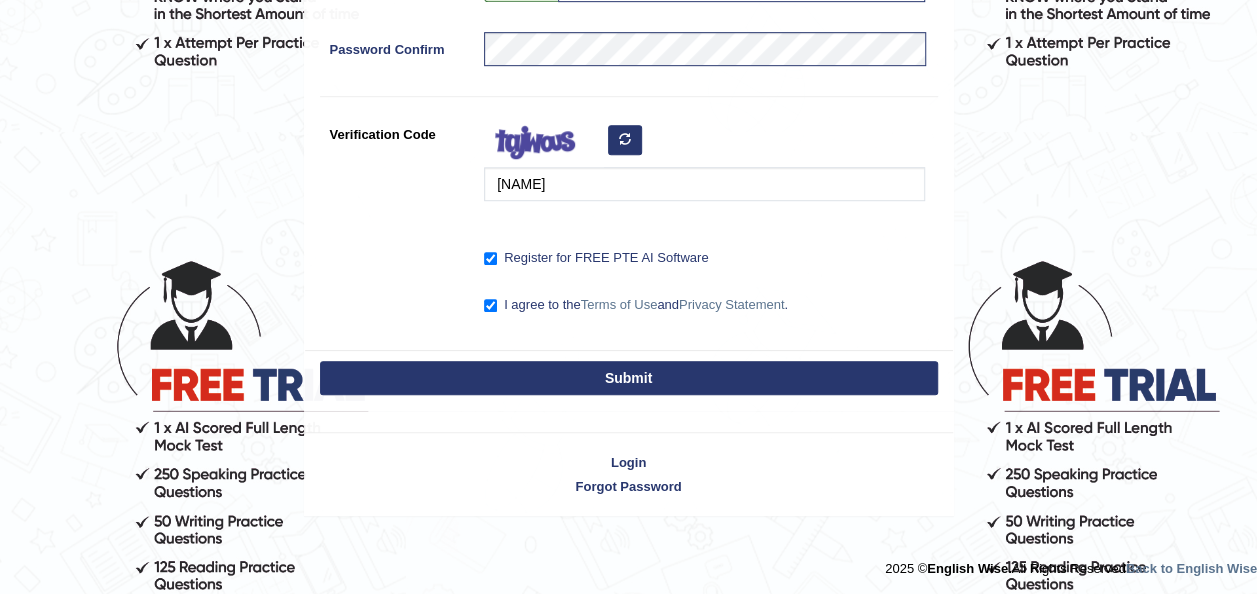 click on "Submit" at bounding box center [629, 378] 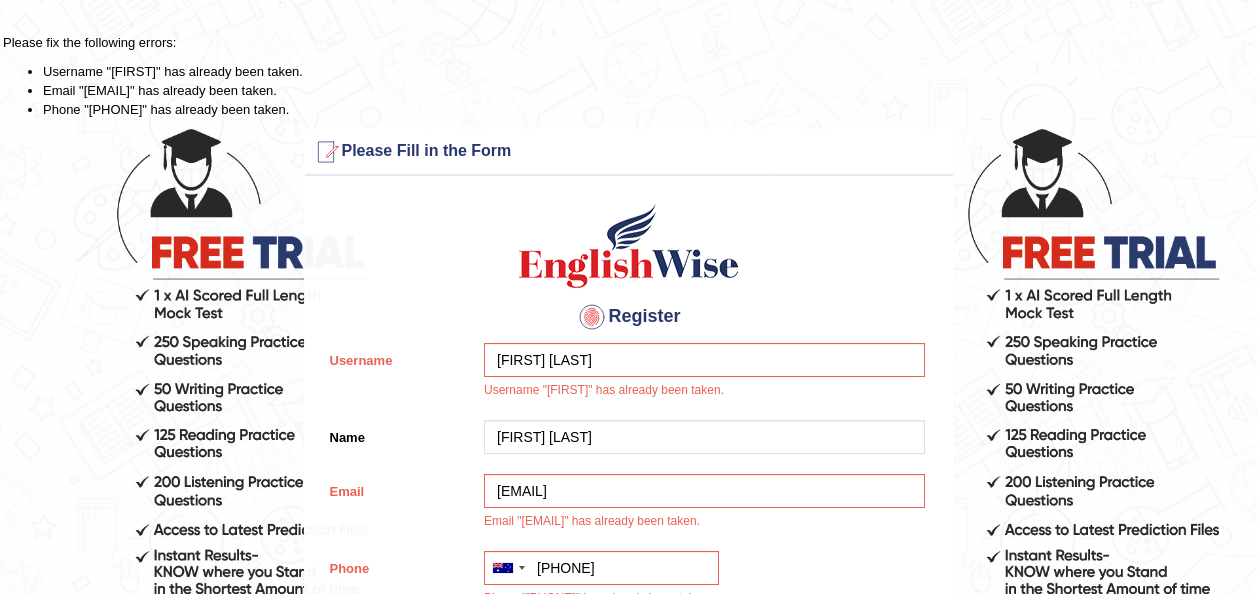 scroll, scrollTop: 0, scrollLeft: 0, axis: both 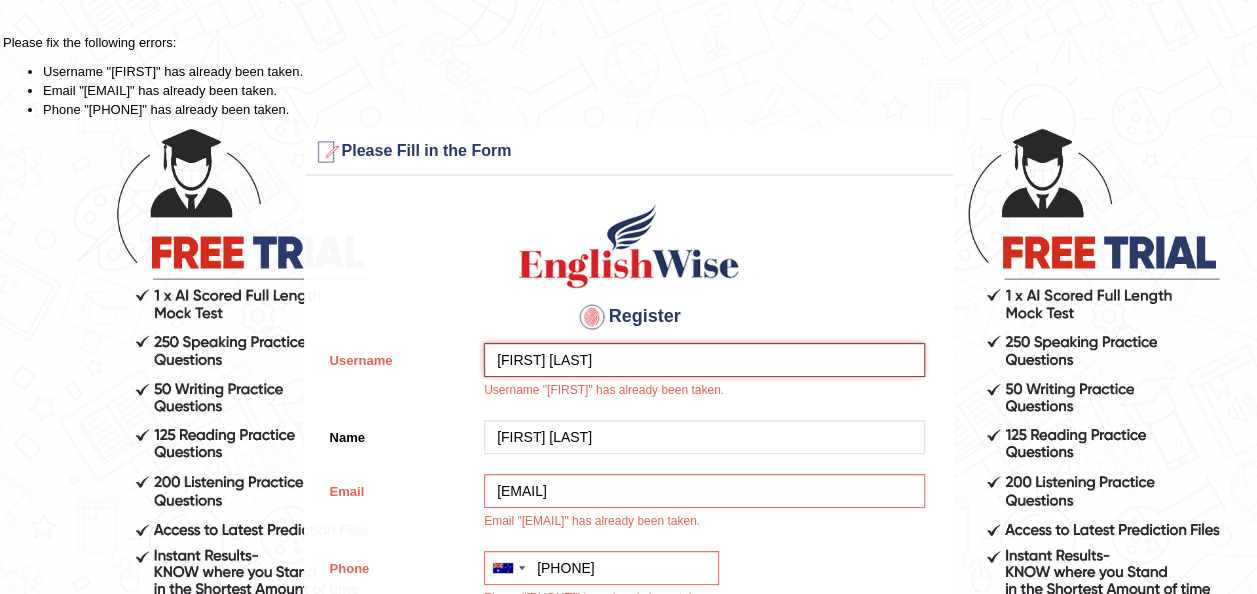 click on "[FIRST] [LAST]" at bounding box center (704, 360) 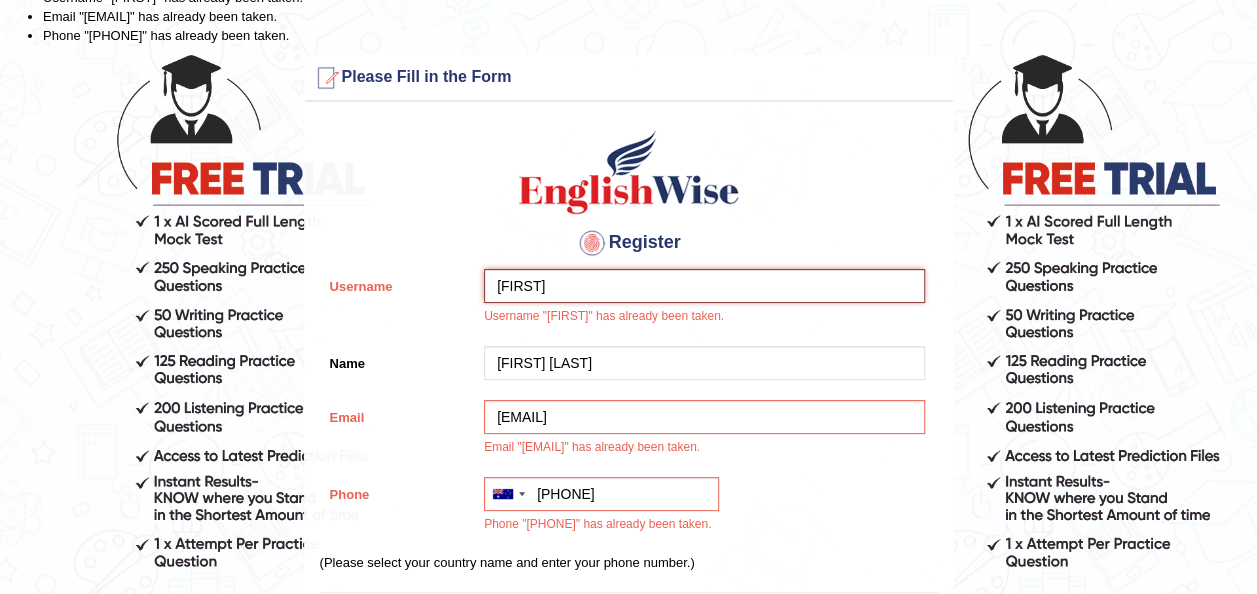 scroll, scrollTop: 200, scrollLeft: 0, axis: vertical 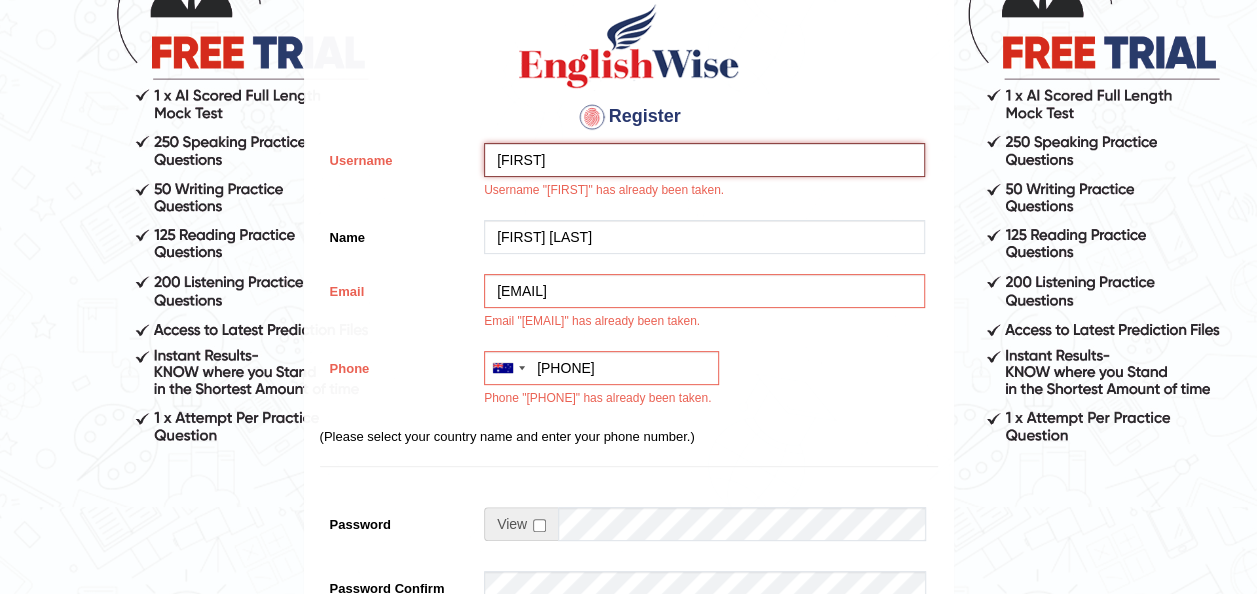 type on "Aayushma11" 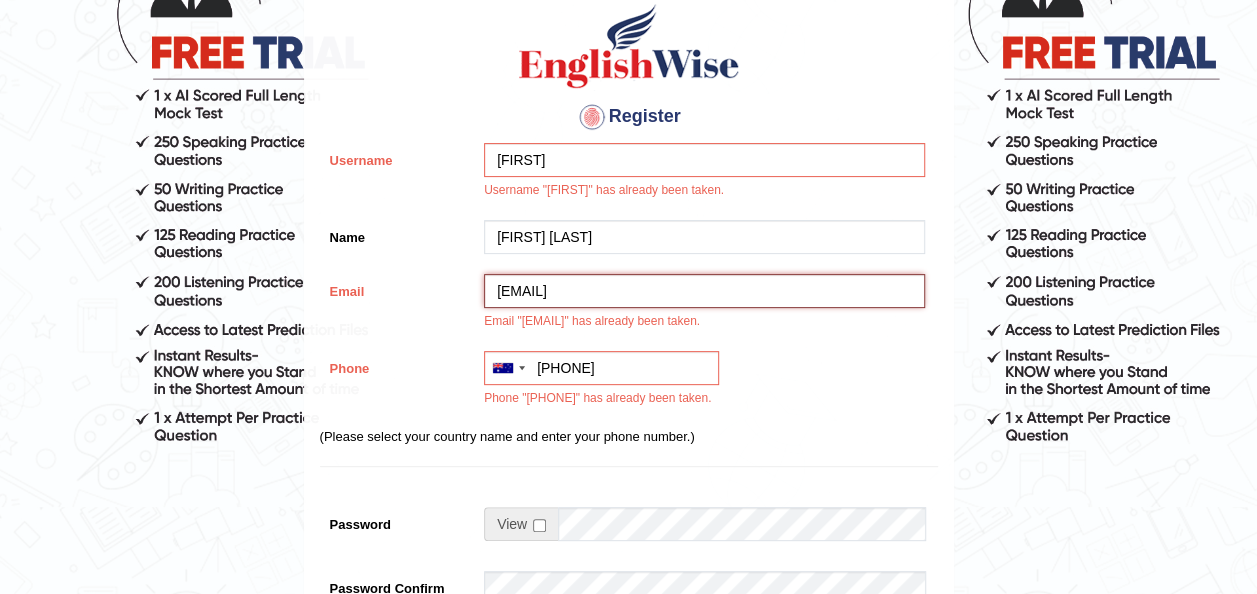 click on "aayushma.biomed@gmail.com" at bounding box center (704, 291) 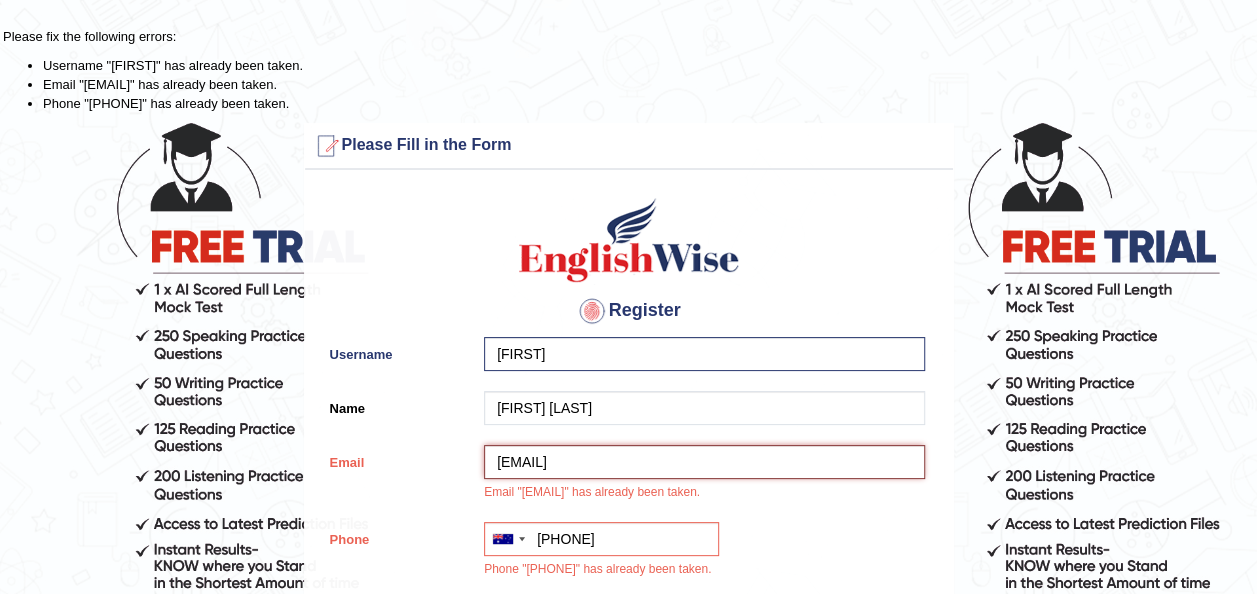 scroll, scrollTop: 0, scrollLeft: 0, axis: both 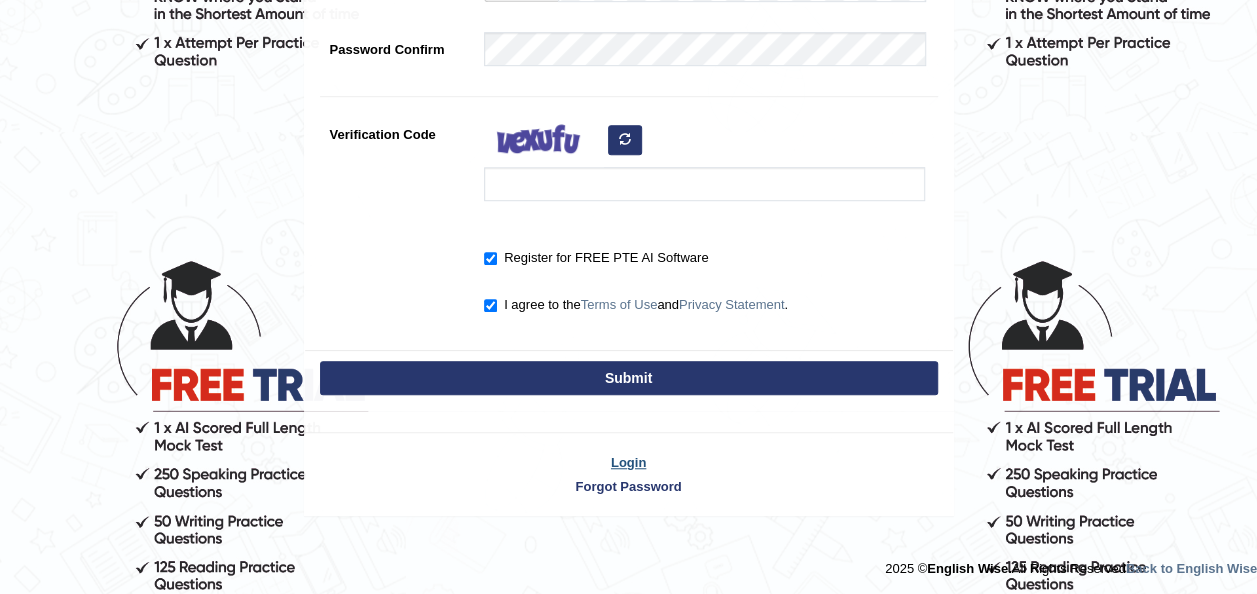 click on "Login" at bounding box center [629, 462] 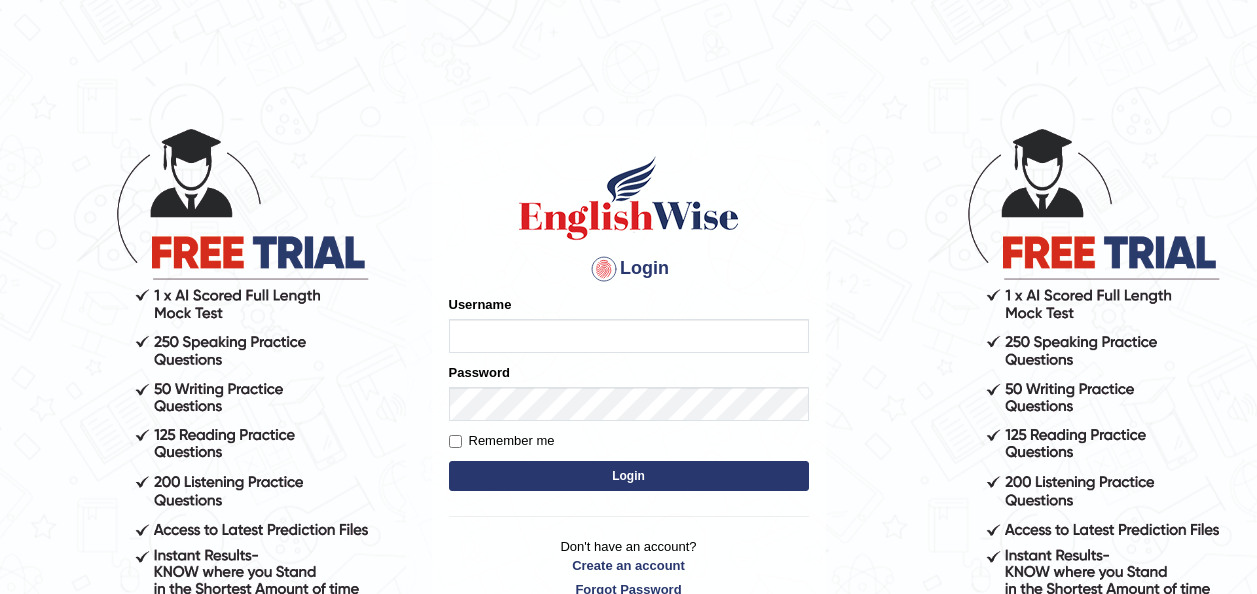 scroll, scrollTop: 0, scrollLeft: 0, axis: both 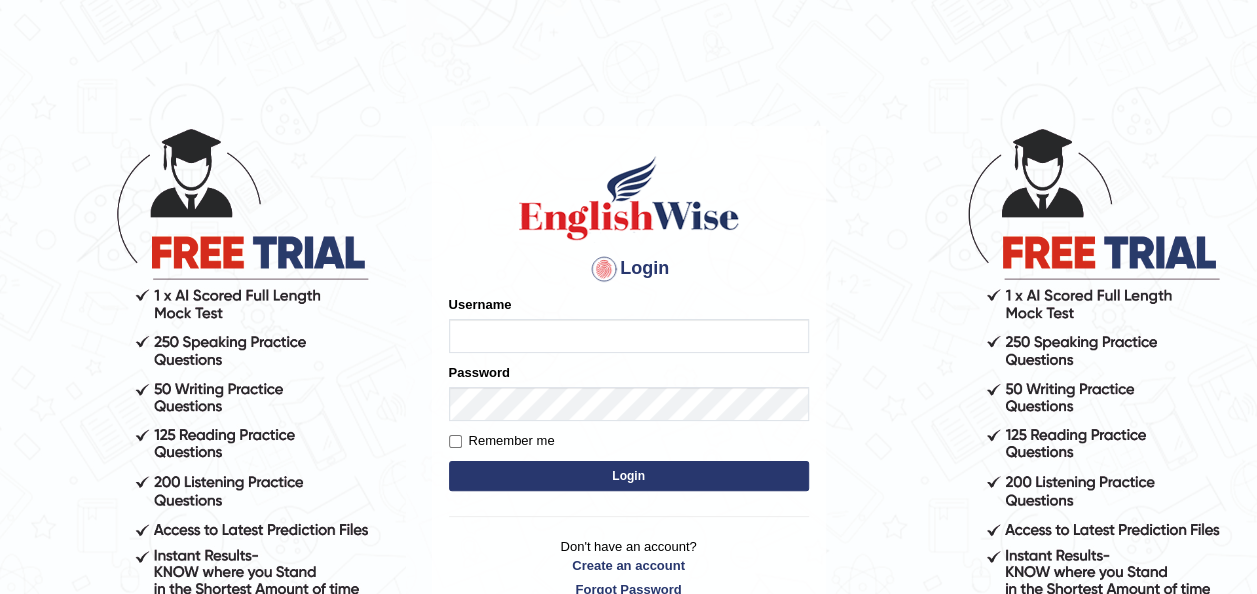 click on "Username" at bounding box center (629, 336) 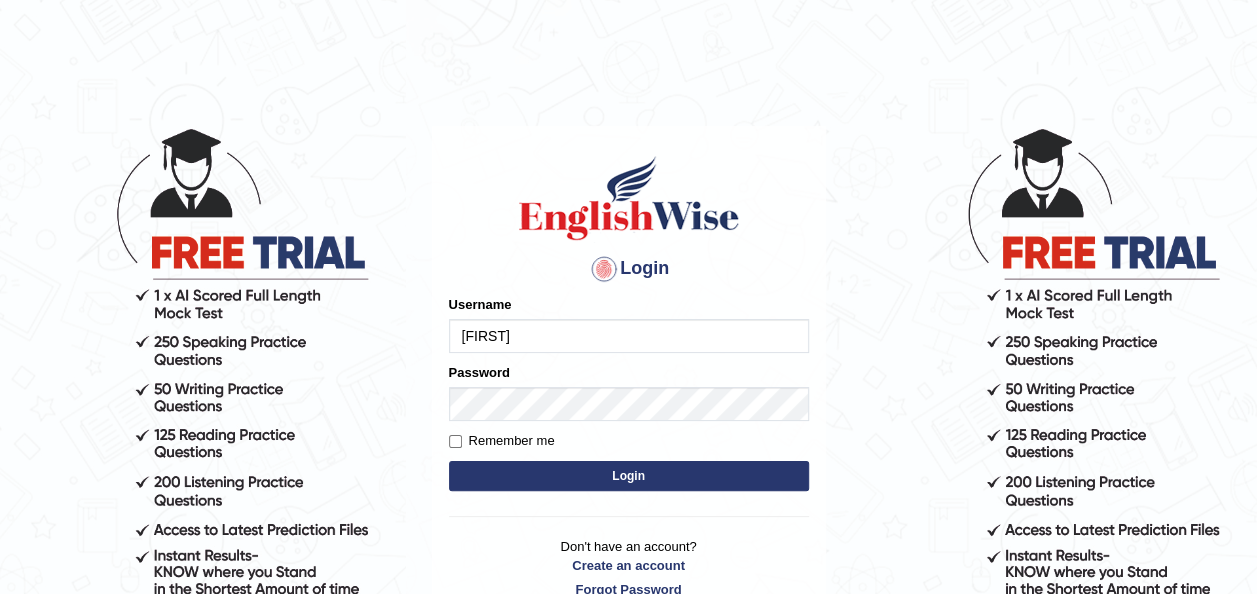 type on "AayushmaPokharel" 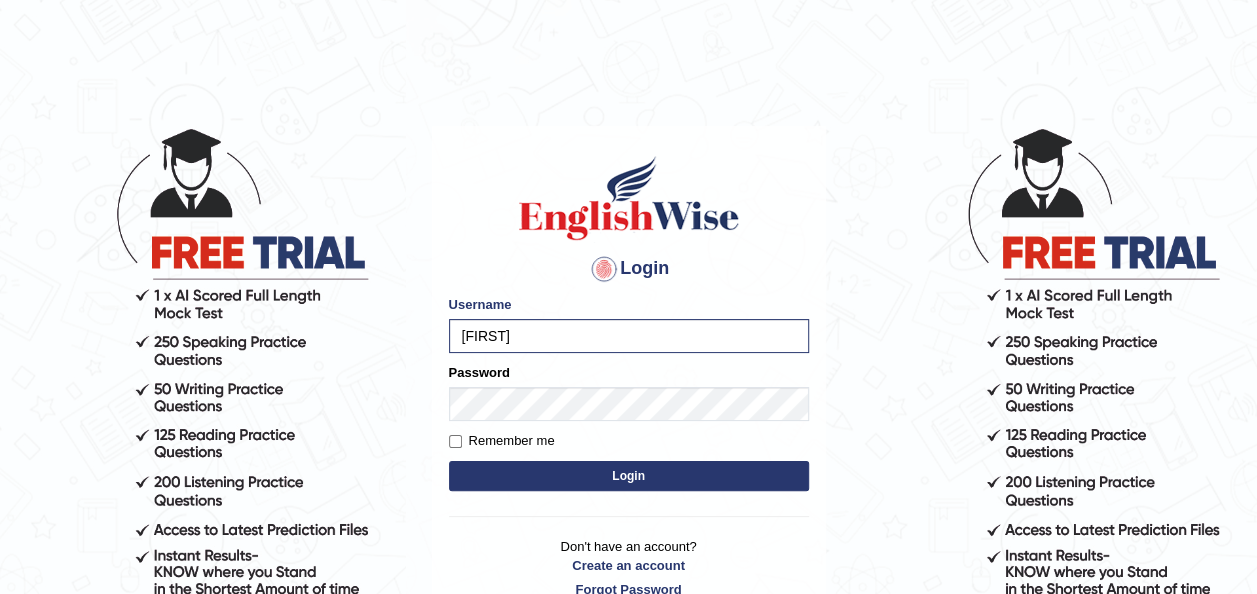 click on "Login" at bounding box center [629, 476] 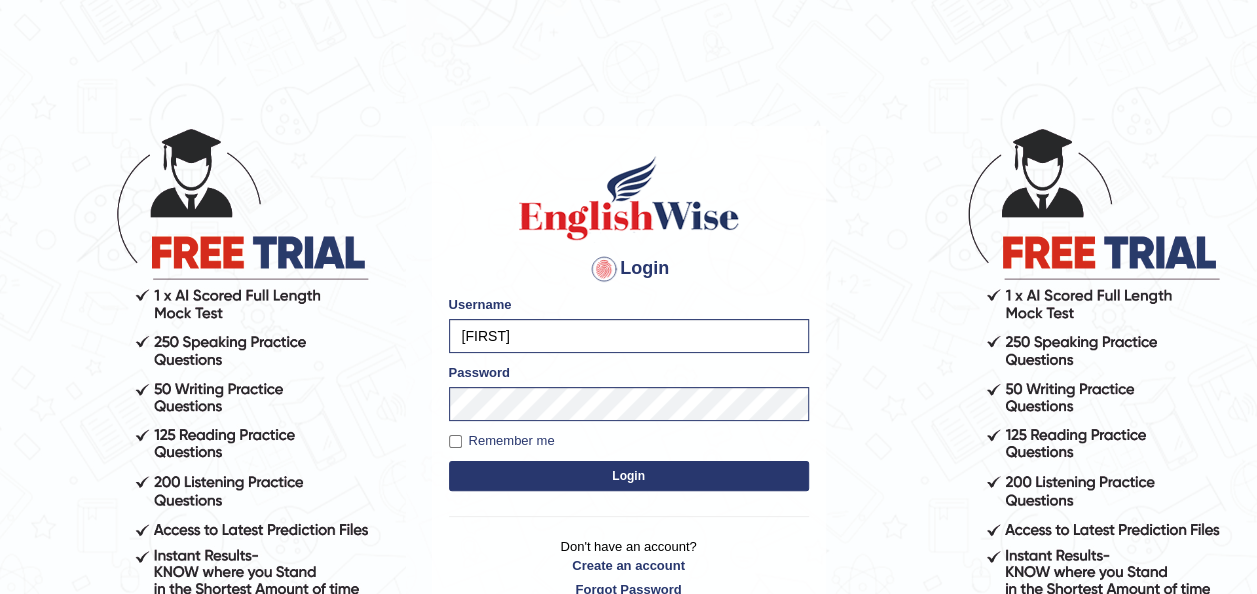 click on "Login" at bounding box center (629, 476) 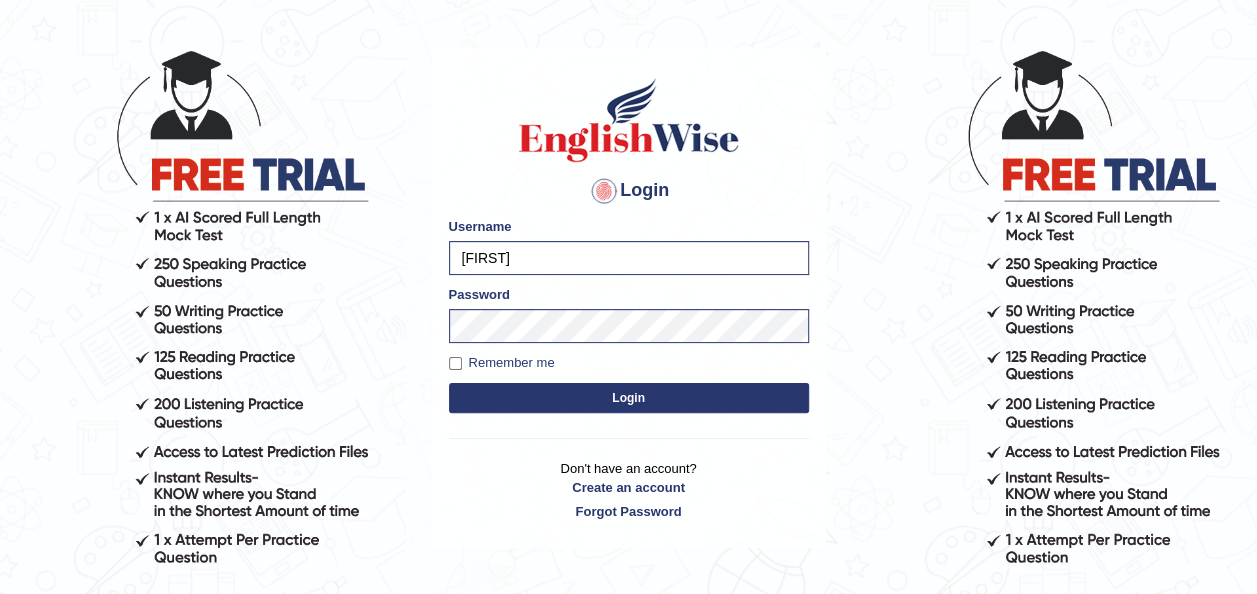 scroll, scrollTop: 0, scrollLeft: 0, axis: both 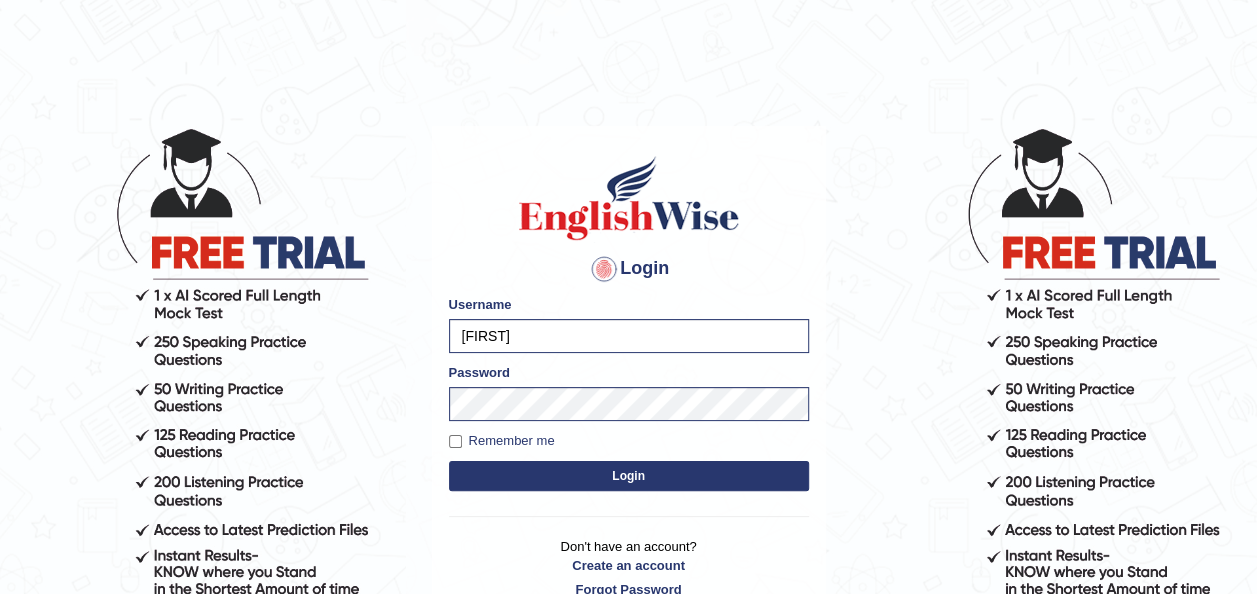 click on "Login" at bounding box center [629, 476] 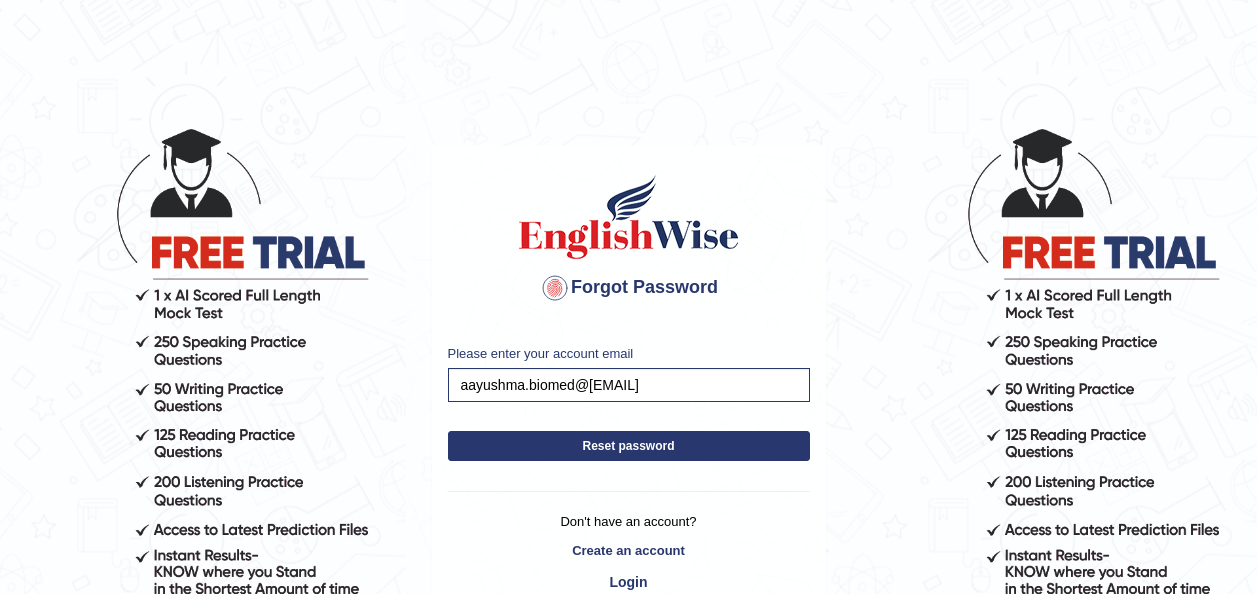 scroll, scrollTop: 0, scrollLeft: 0, axis: both 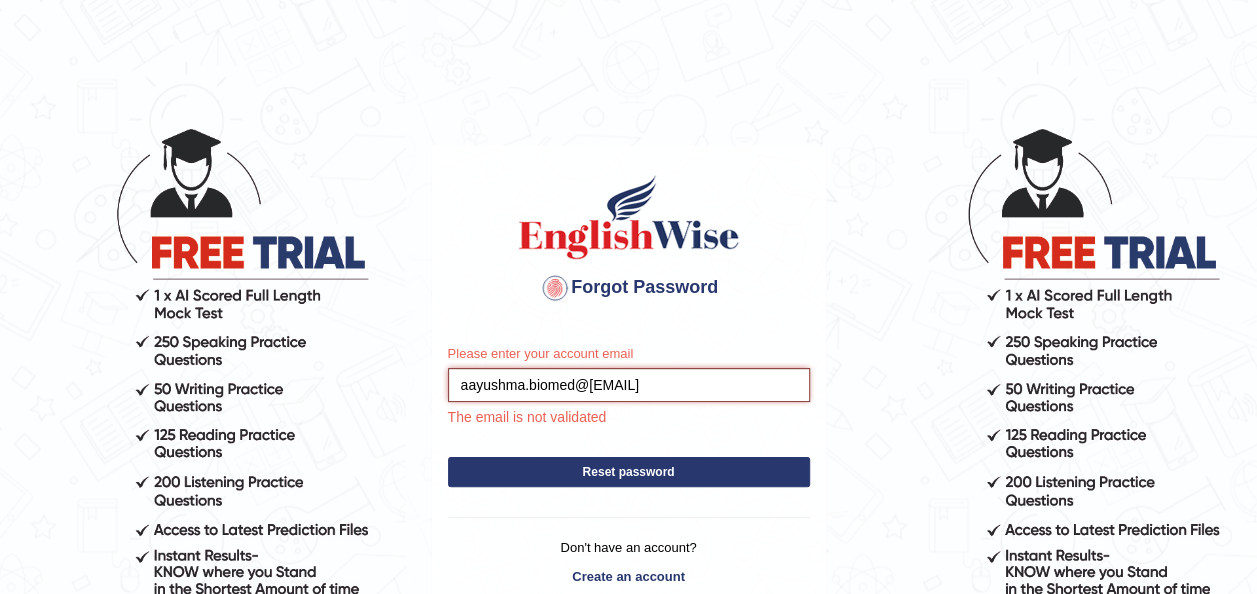 click on "aayushma.biomed@[EMAIL]" at bounding box center (629, 385) 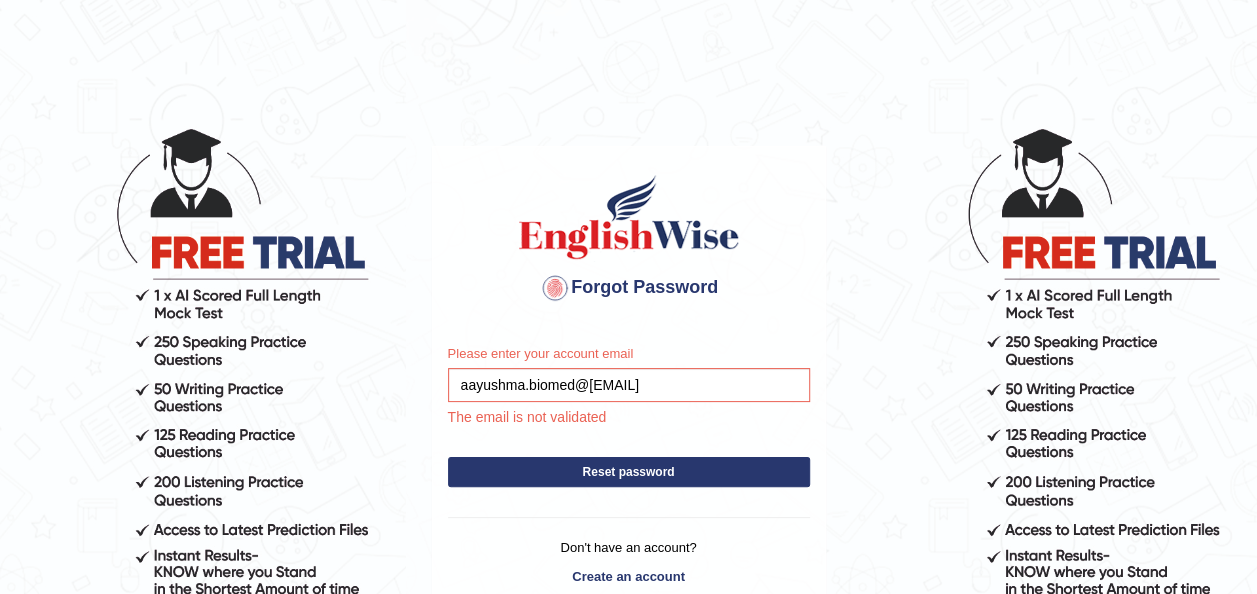 click on "Reset password" at bounding box center (629, 472) 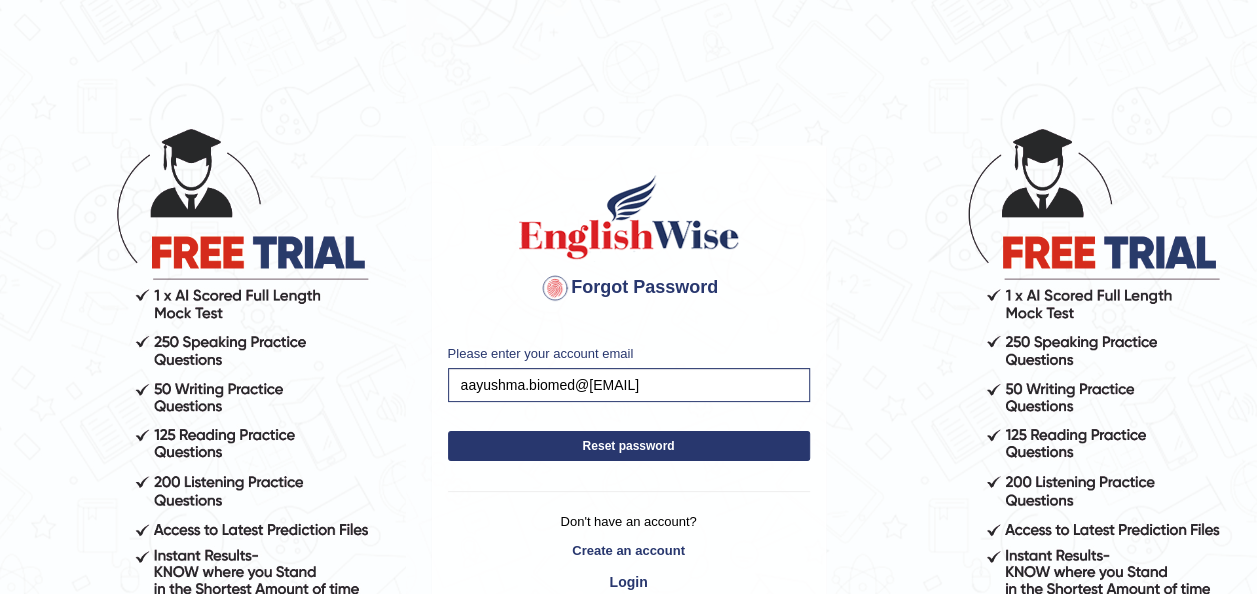 click on "Reset password" at bounding box center [629, 446] 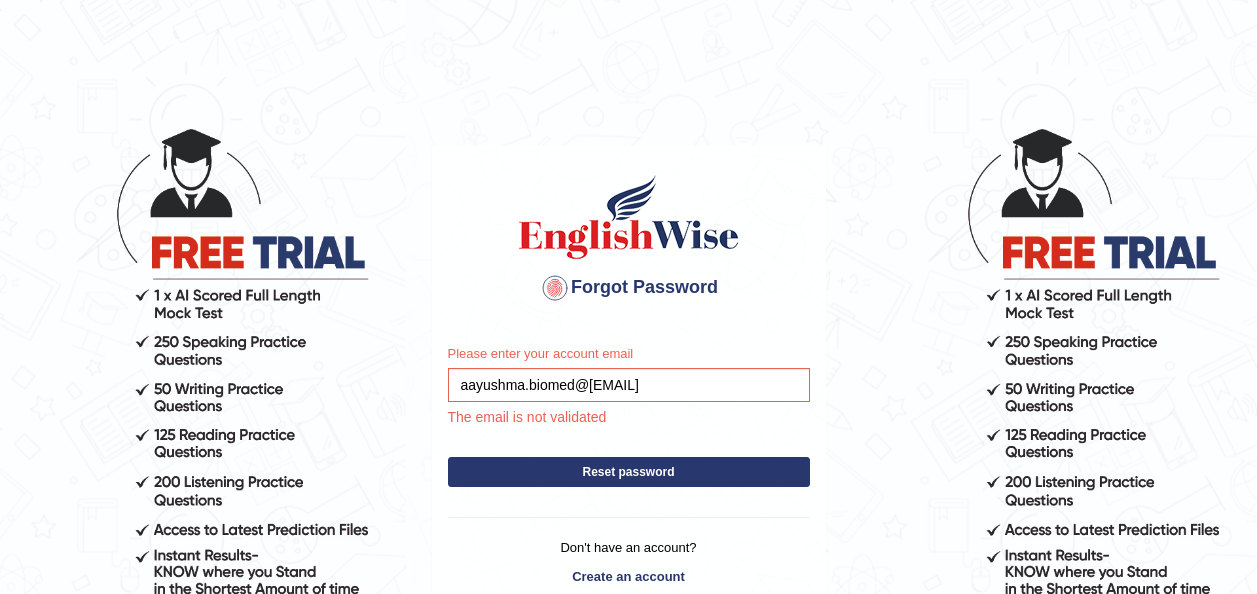 scroll, scrollTop: 0, scrollLeft: 0, axis: both 